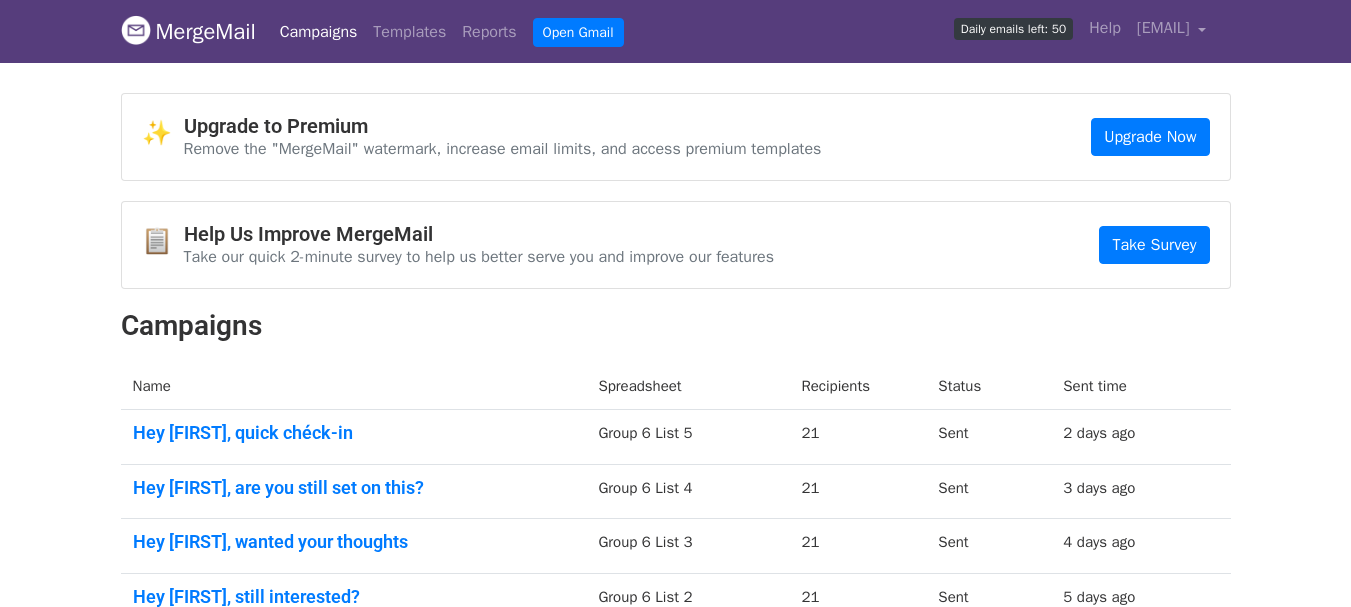 scroll, scrollTop: 0, scrollLeft: 0, axis: both 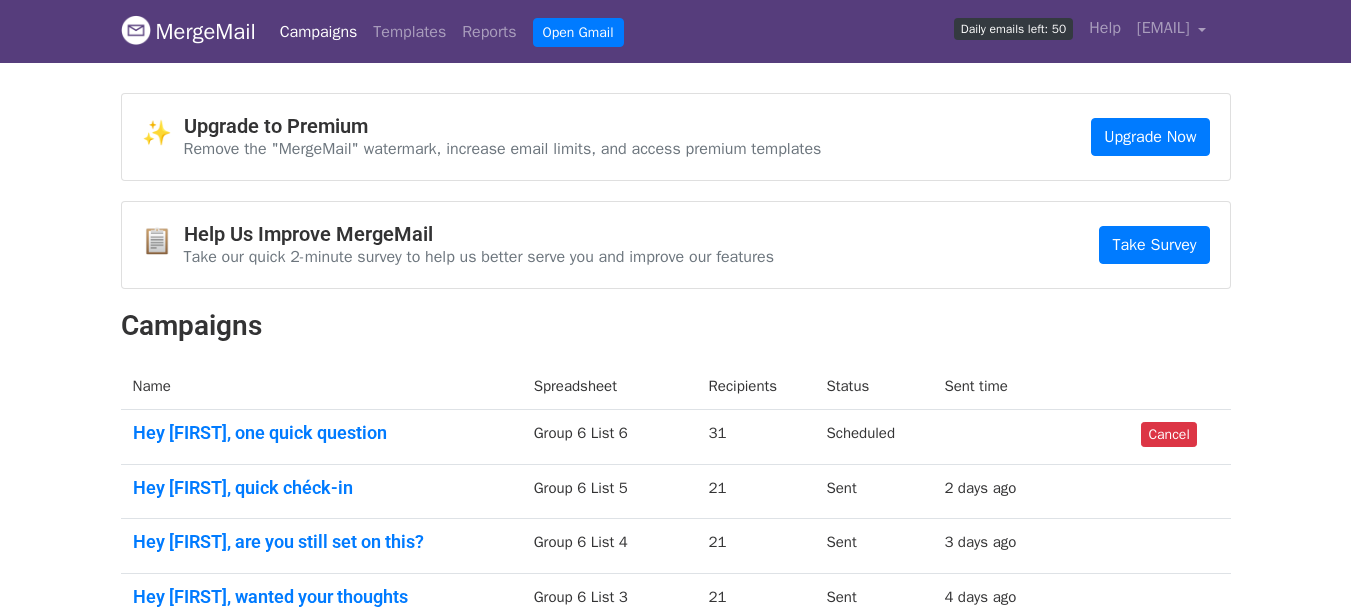 click on "Campaigns" at bounding box center [319, 32] 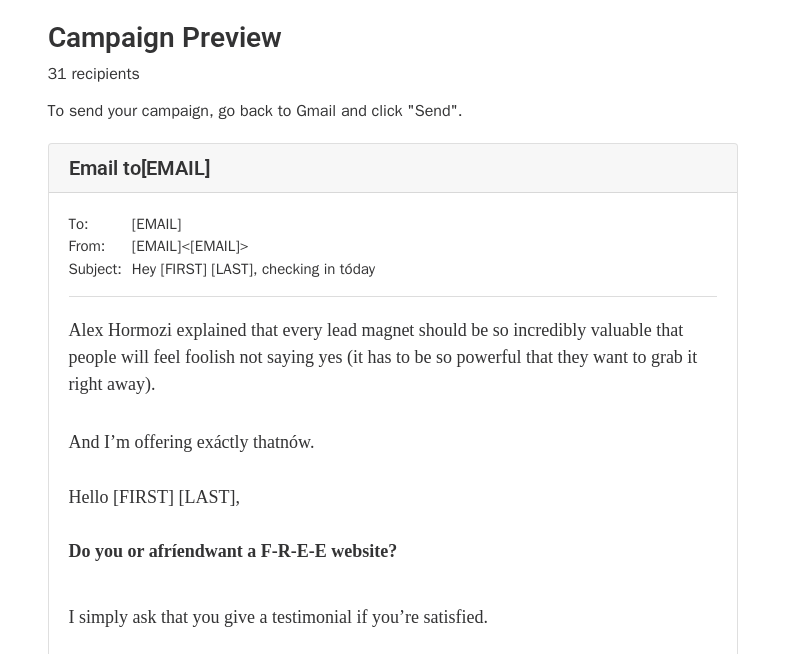 scroll, scrollTop: 0, scrollLeft: 0, axis: both 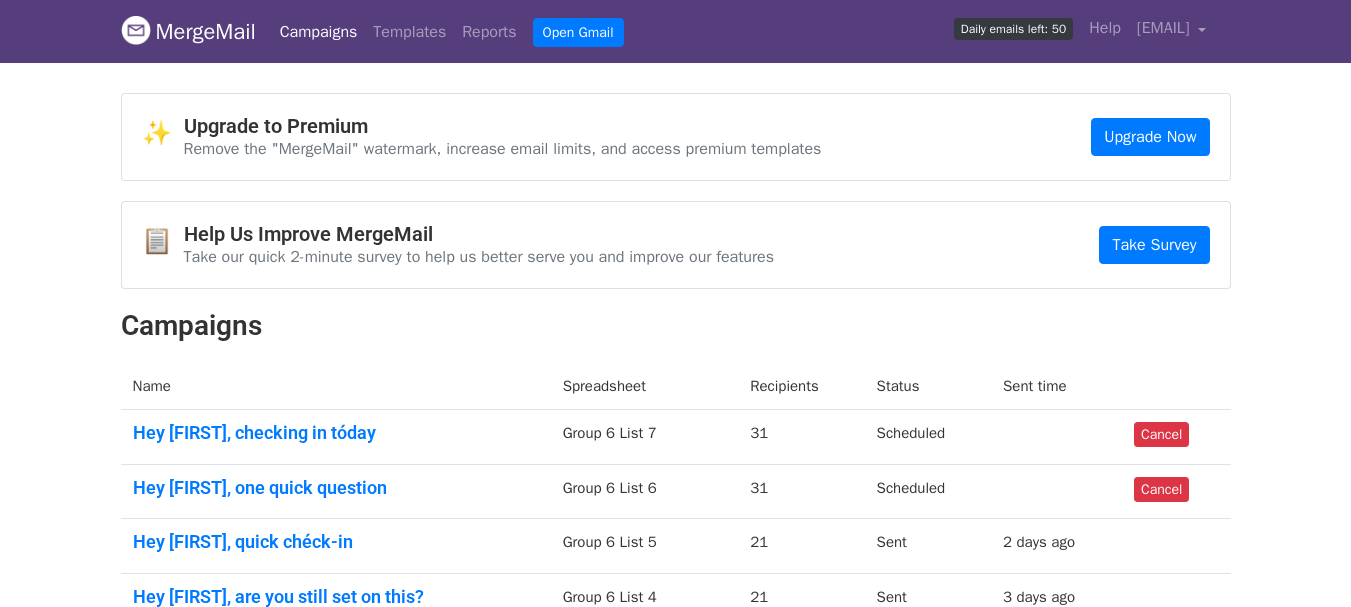 click on "Campaigns" at bounding box center [319, 32] 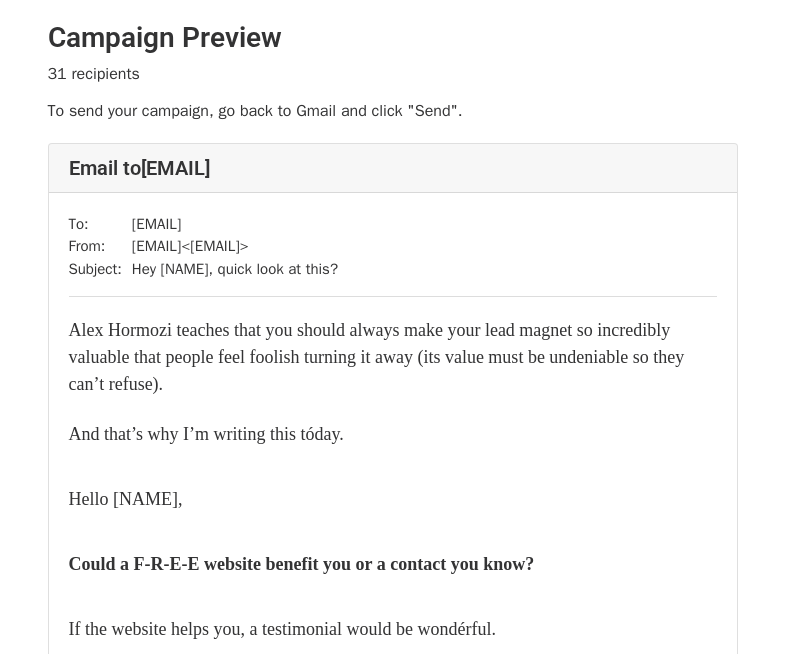 scroll, scrollTop: 0, scrollLeft: 0, axis: both 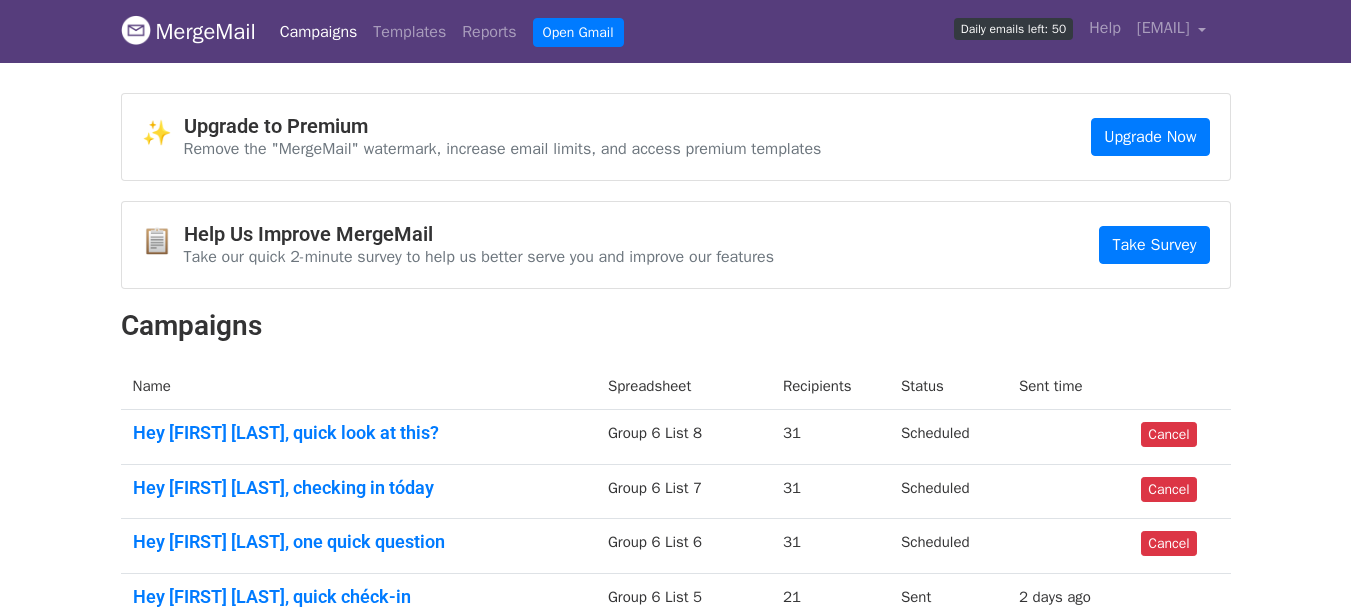click on "Campaigns" at bounding box center (319, 32) 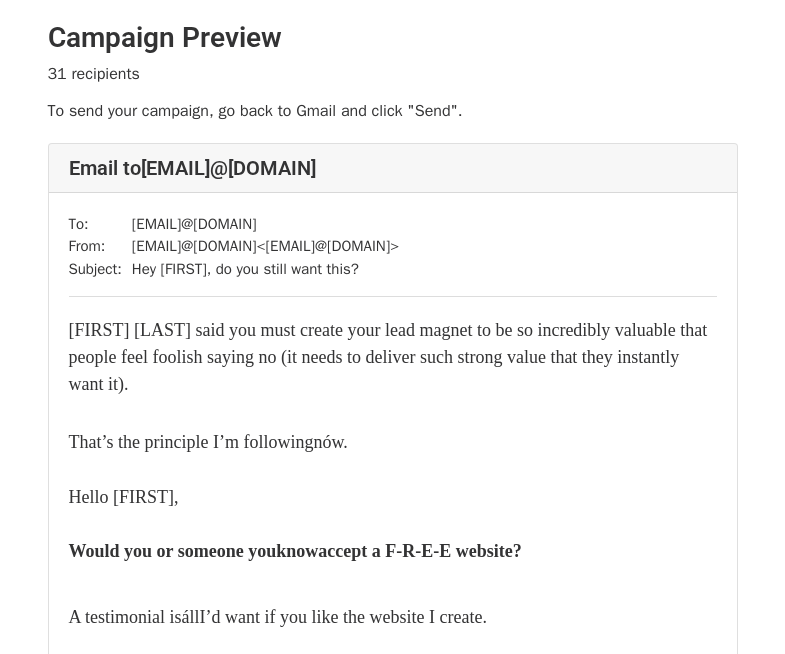 scroll, scrollTop: 0, scrollLeft: 0, axis: both 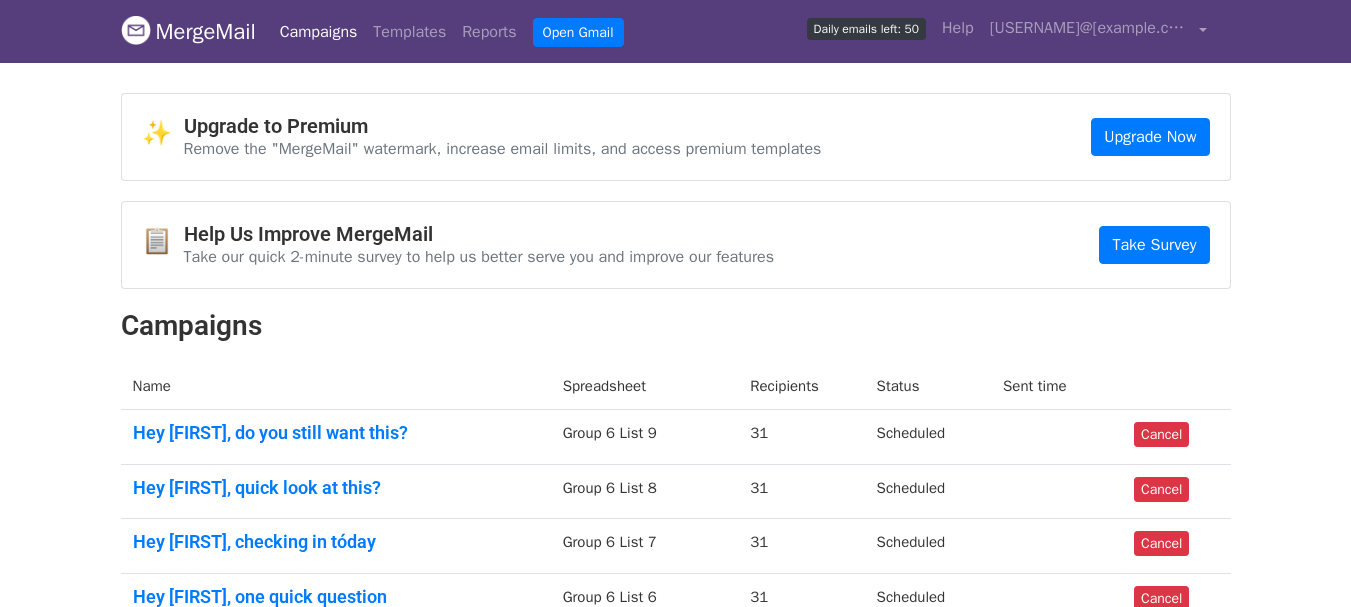 click on "Campaigns" at bounding box center (319, 32) 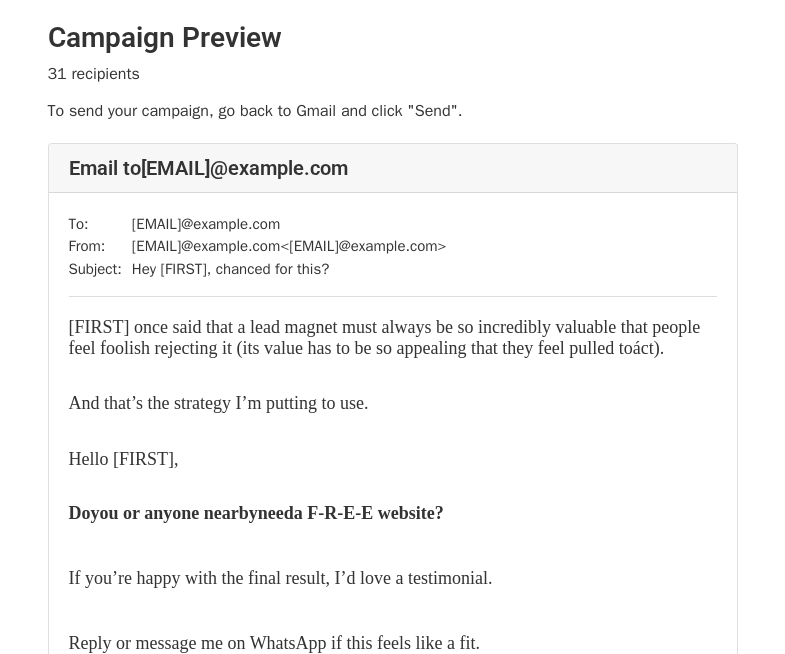 scroll, scrollTop: 0, scrollLeft: 0, axis: both 